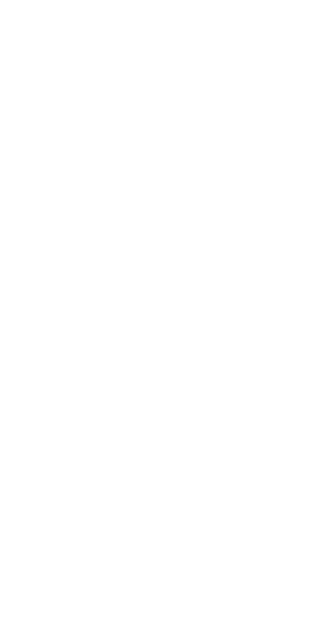 scroll, scrollTop: 0, scrollLeft: 0, axis: both 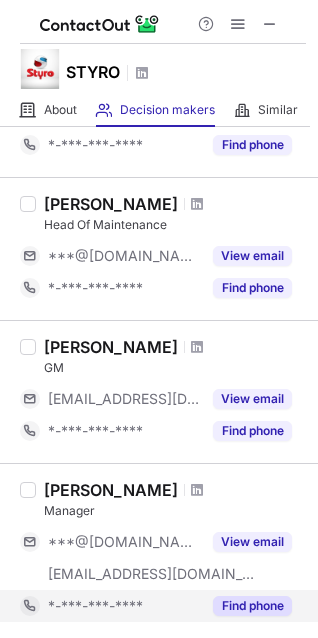 click on "Find phone" at bounding box center [252, 606] 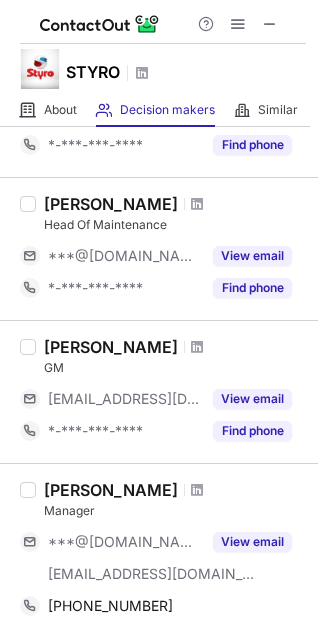 click at bounding box center [238, 24] 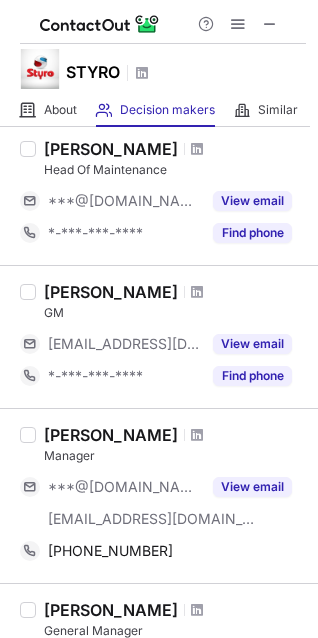 scroll, scrollTop: 911, scrollLeft: 0, axis: vertical 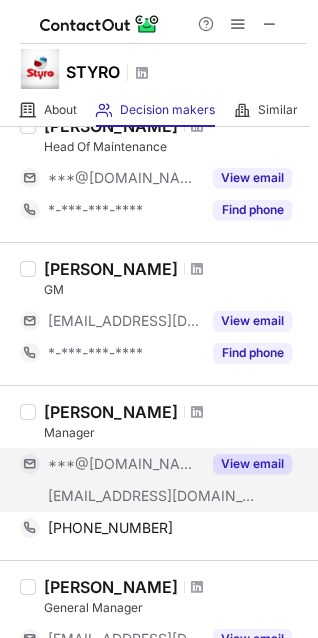 click on "View email" at bounding box center (252, 464) 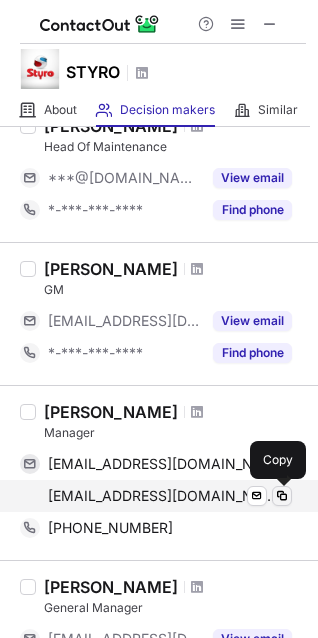 click at bounding box center [282, 496] 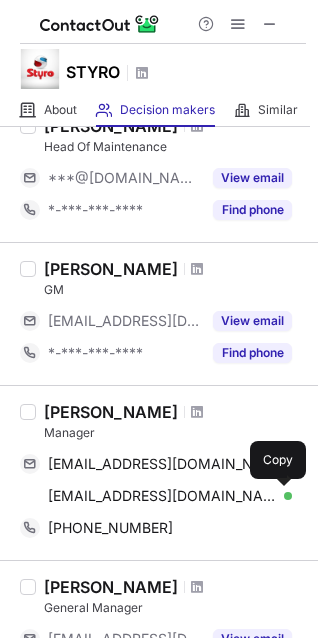 type 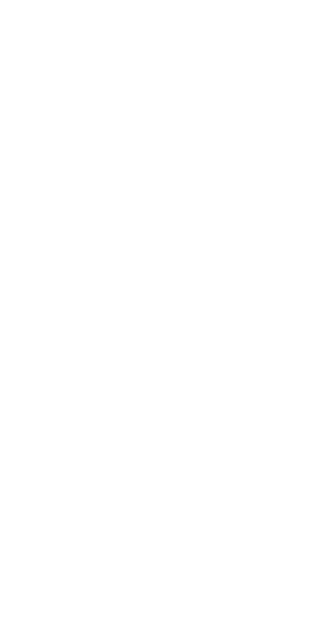 scroll, scrollTop: 0, scrollLeft: 0, axis: both 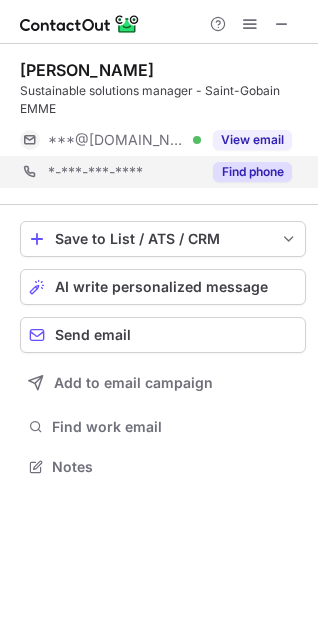 click on "*-***-***-**** Find phone" at bounding box center (163, 172) 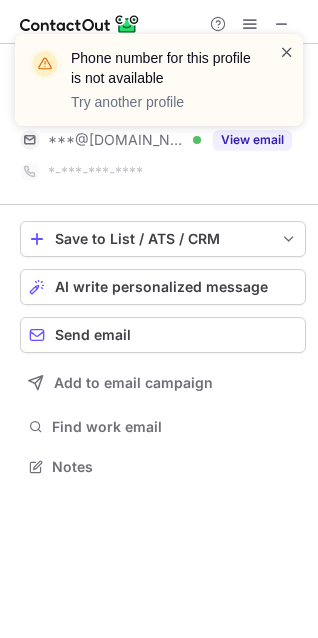 click at bounding box center [287, 52] 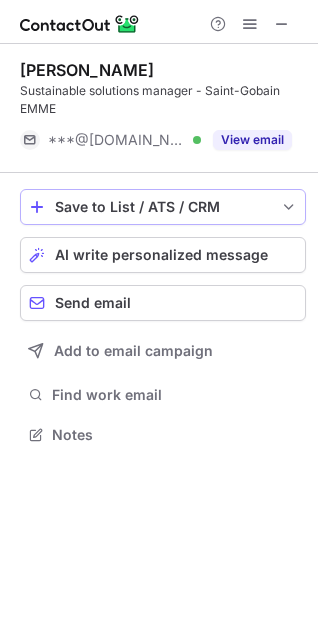 scroll, scrollTop: 421, scrollLeft: 318, axis: both 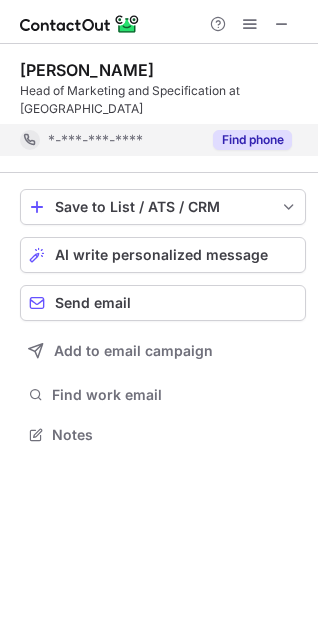 click on "Find phone" at bounding box center (252, 140) 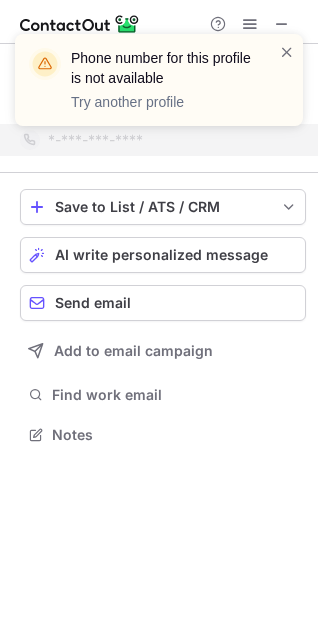 click on "Phone number for this profile is not available Try another profile" at bounding box center (159, 80) 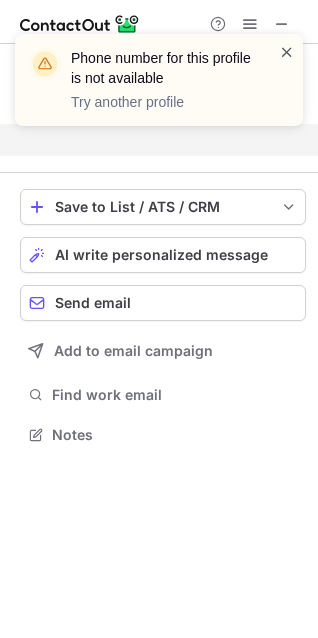 click at bounding box center (287, 52) 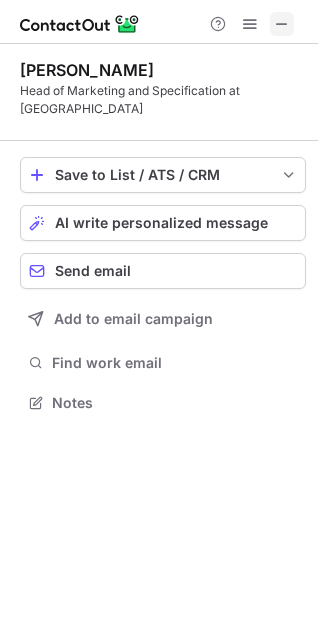 click at bounding box center (282, 24) 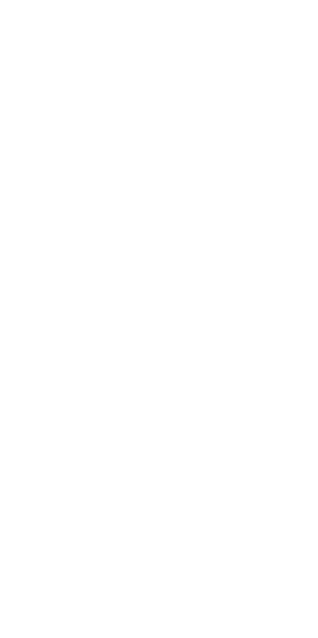 scroll, scrollTop: 0, scrollLeft: 0, axis: both 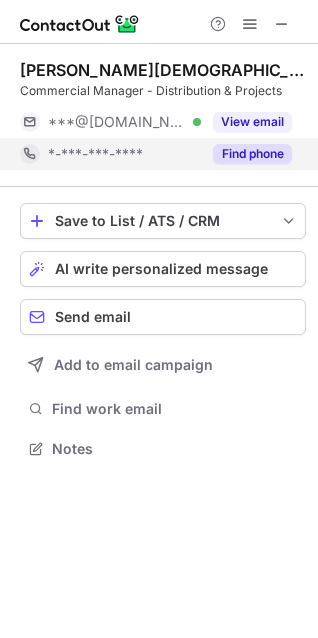 click on "Find phone" at bounding box center [246, 154] 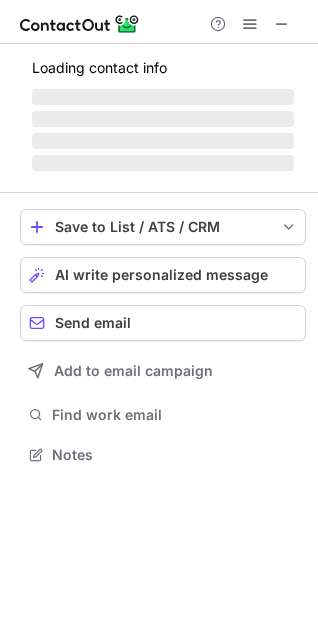scroll, scrollTop: 441, scrollLeft: 318, axis: both 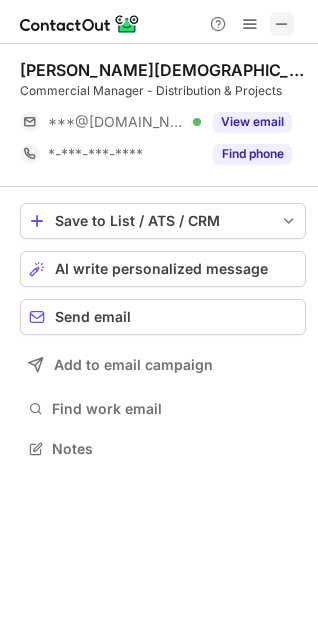 click at bounding box center [282, 24] 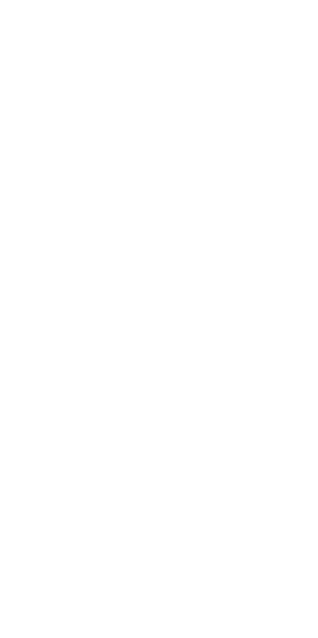 scroll, scrollTop: 0, scrollLeft: 0, axis: both 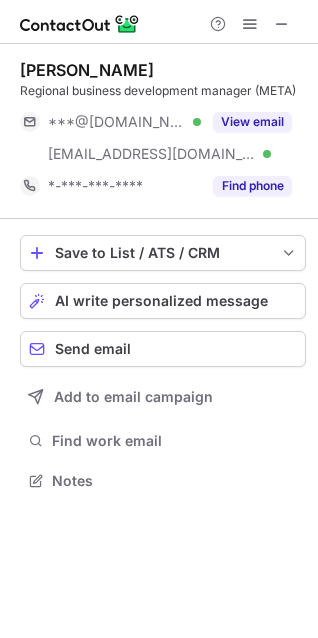 click on "Aparna Nair Regional business development manager (META) ***@gmail.com Verified ***@hilti.com Verified View email *-***-***-**** Find phone" at bounding box center [163, 131] 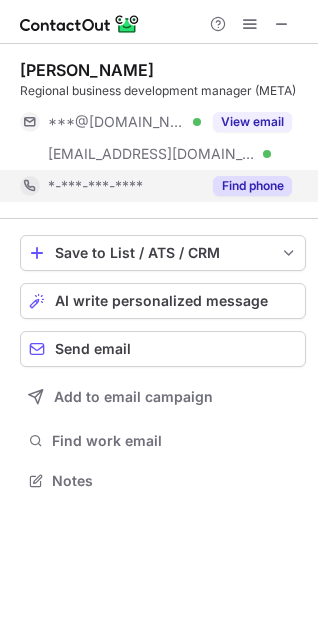 click on "Find phone" at bounding box center (246, 186) 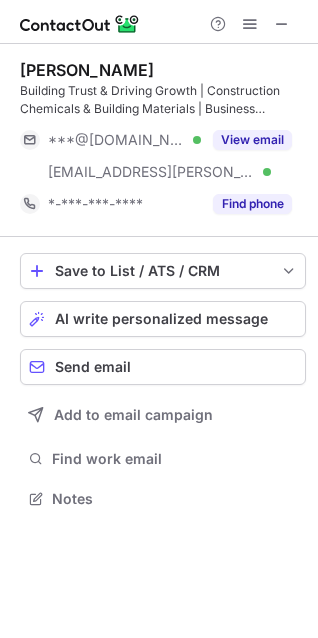 scroll, scrollTop: 0, scrollLeft: 0, axis: both 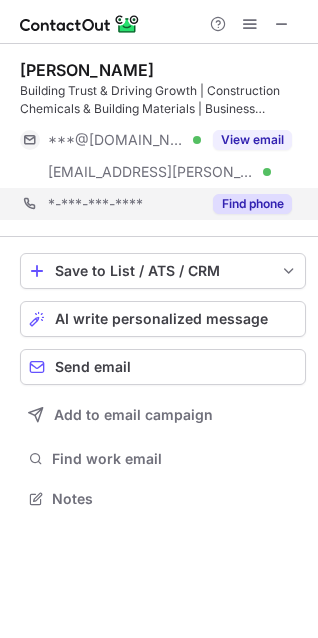 click on "*-***-***-**** Find phone" at bounding box center (163, 204) 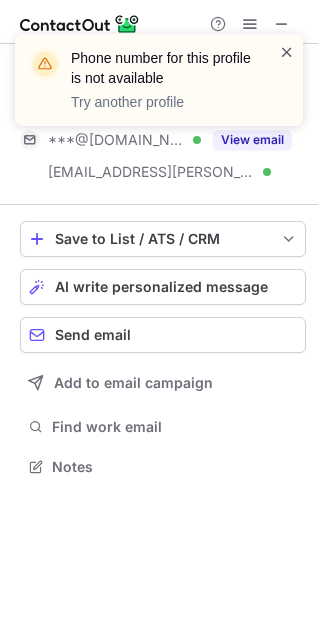scroll, scrollTop: 453, scrollLeft: 318, axis: both 